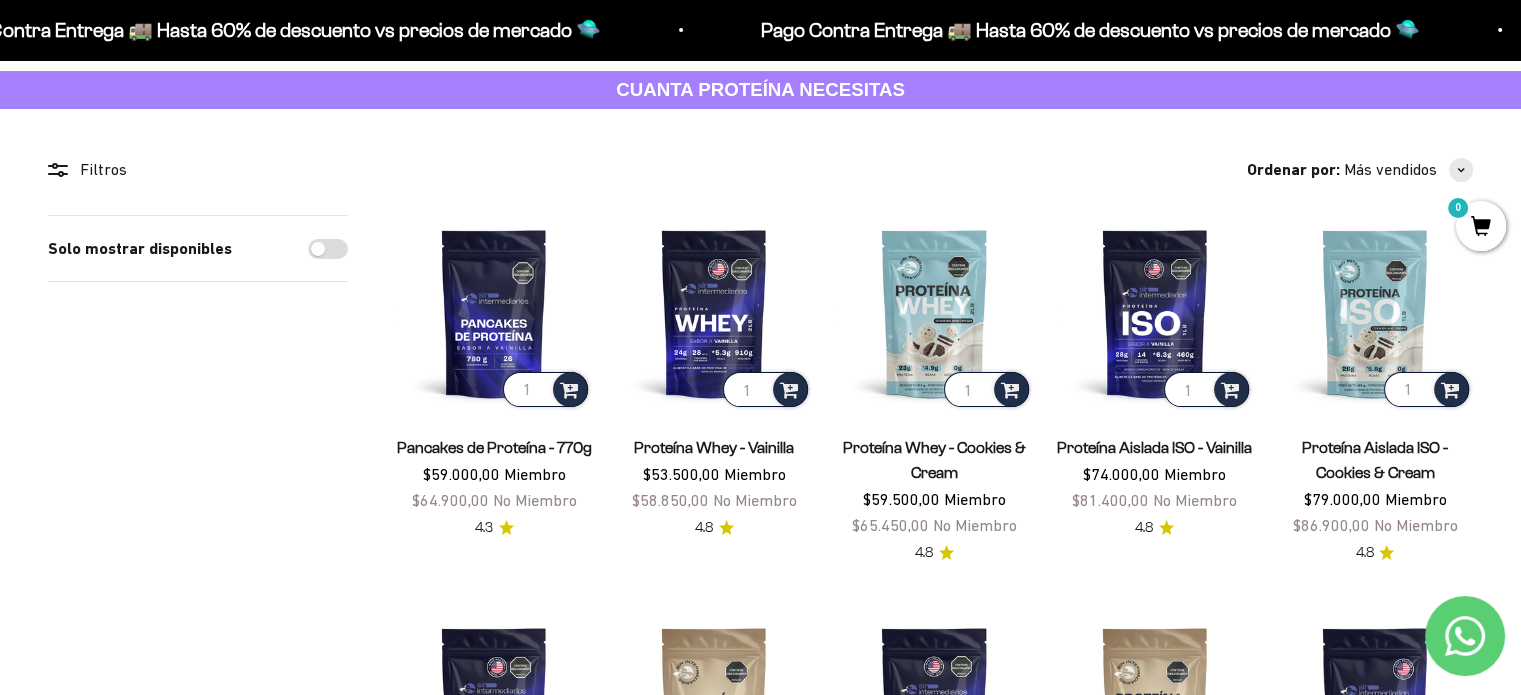 scroll, scrollTop: 0, scrollLeft: 0, axis: both 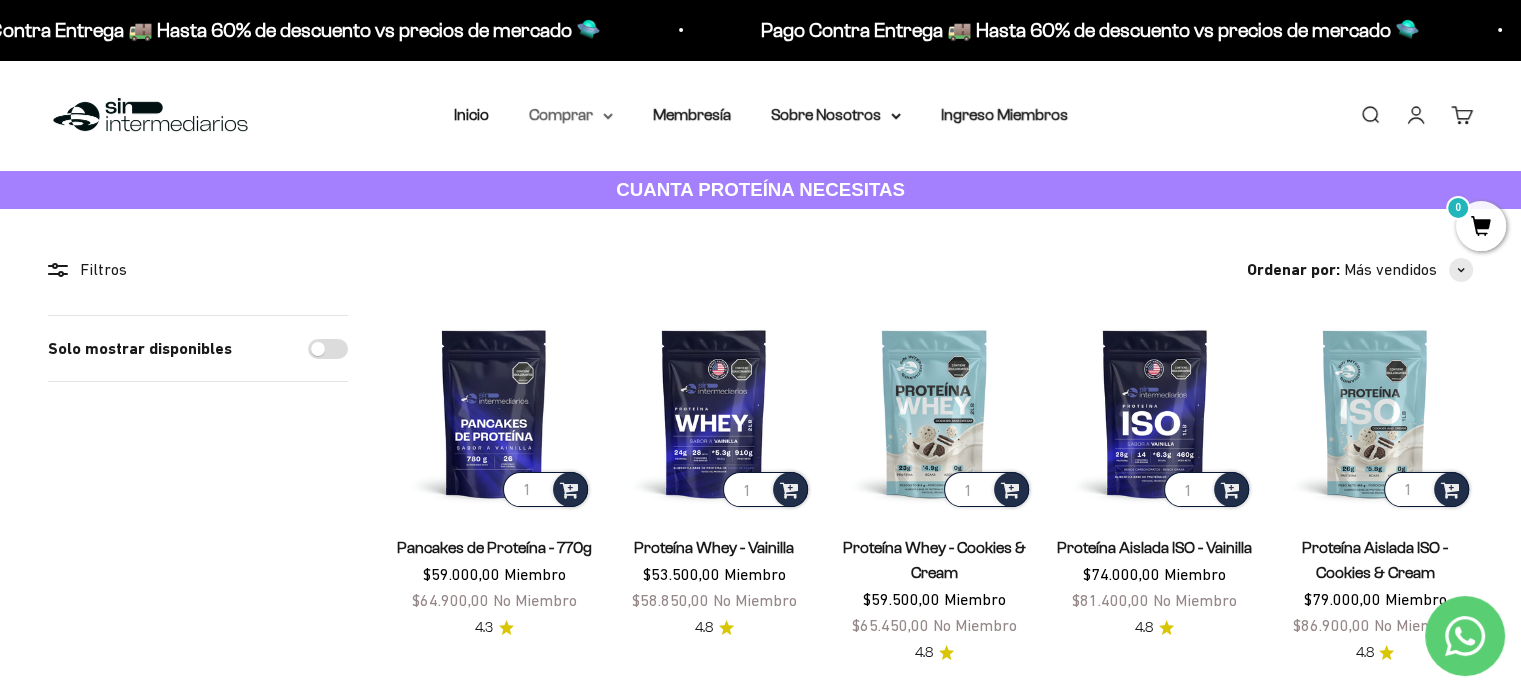 click 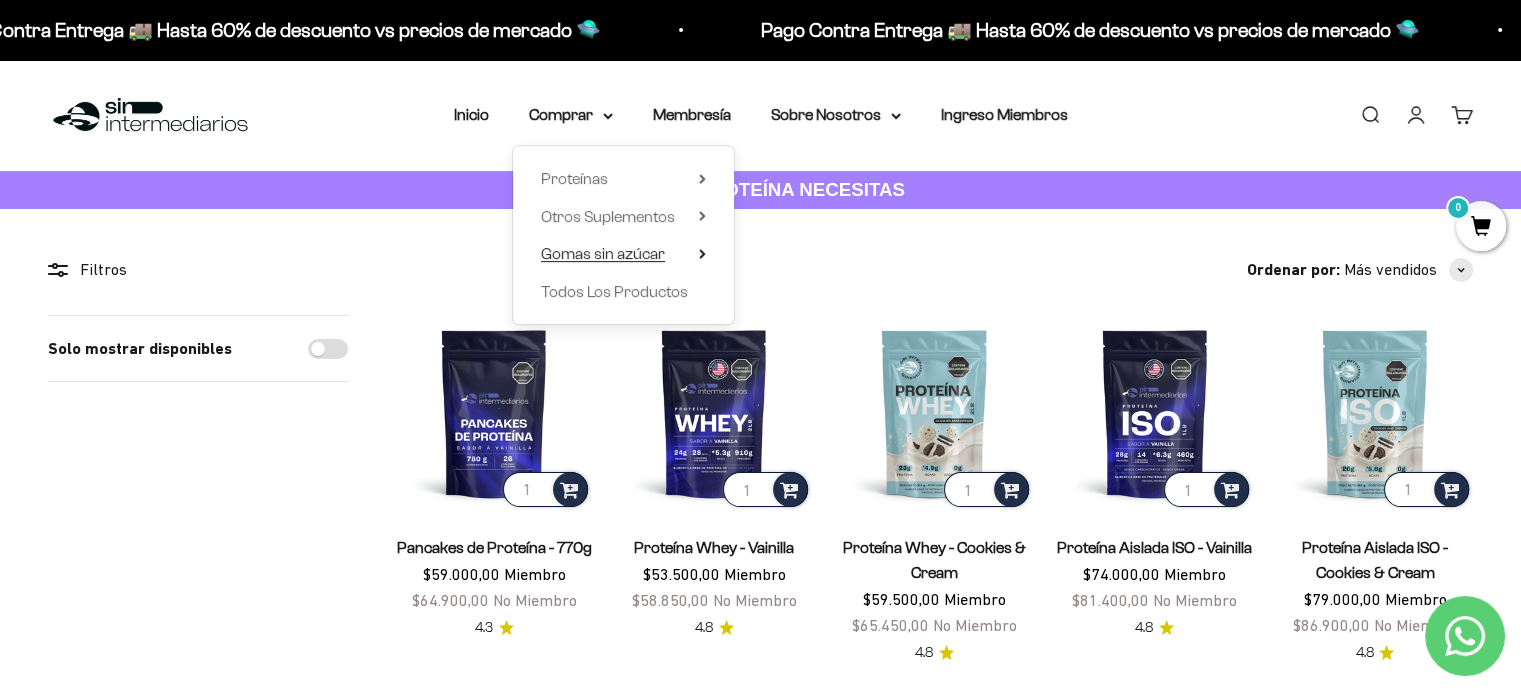 click on "Gomas sin azúcar" at bounding box center [623, 254] 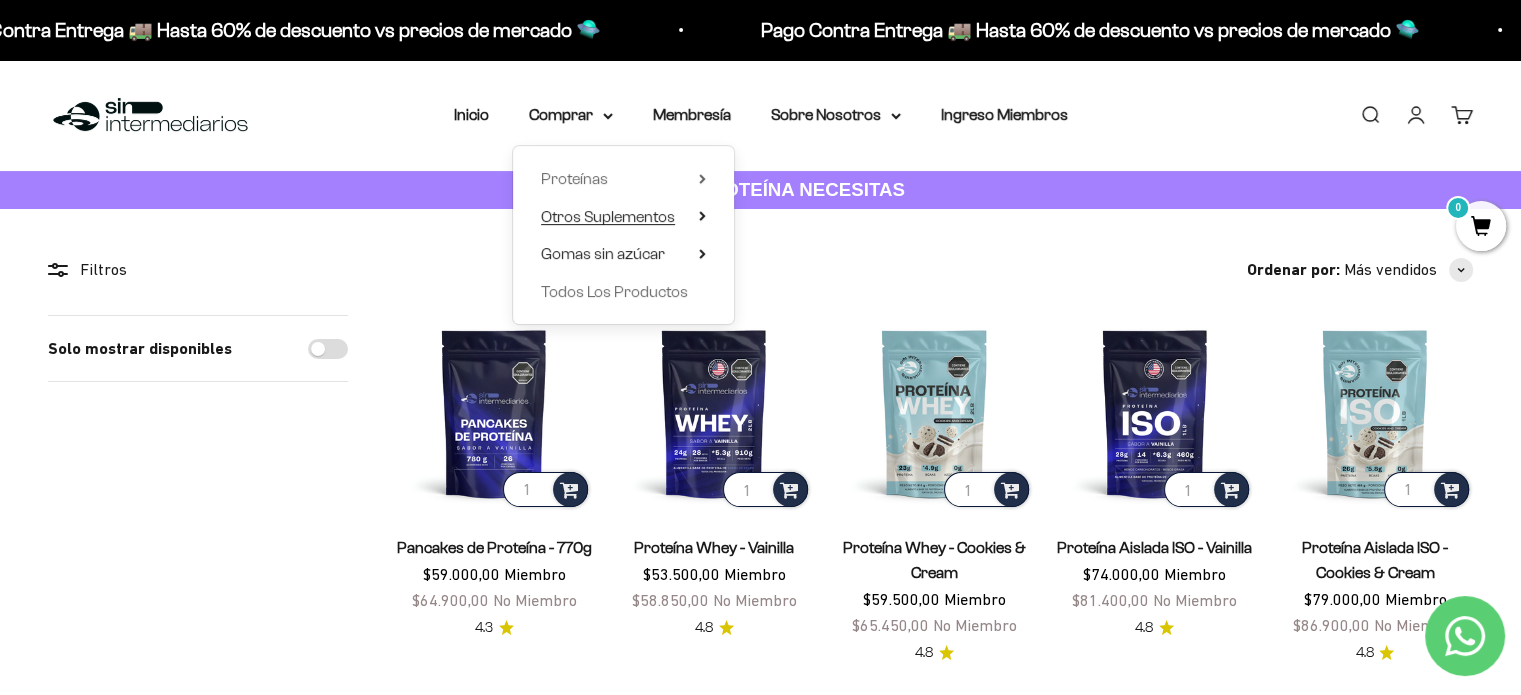 click on "Otros Suplementos" at bounding box center [623, 217] 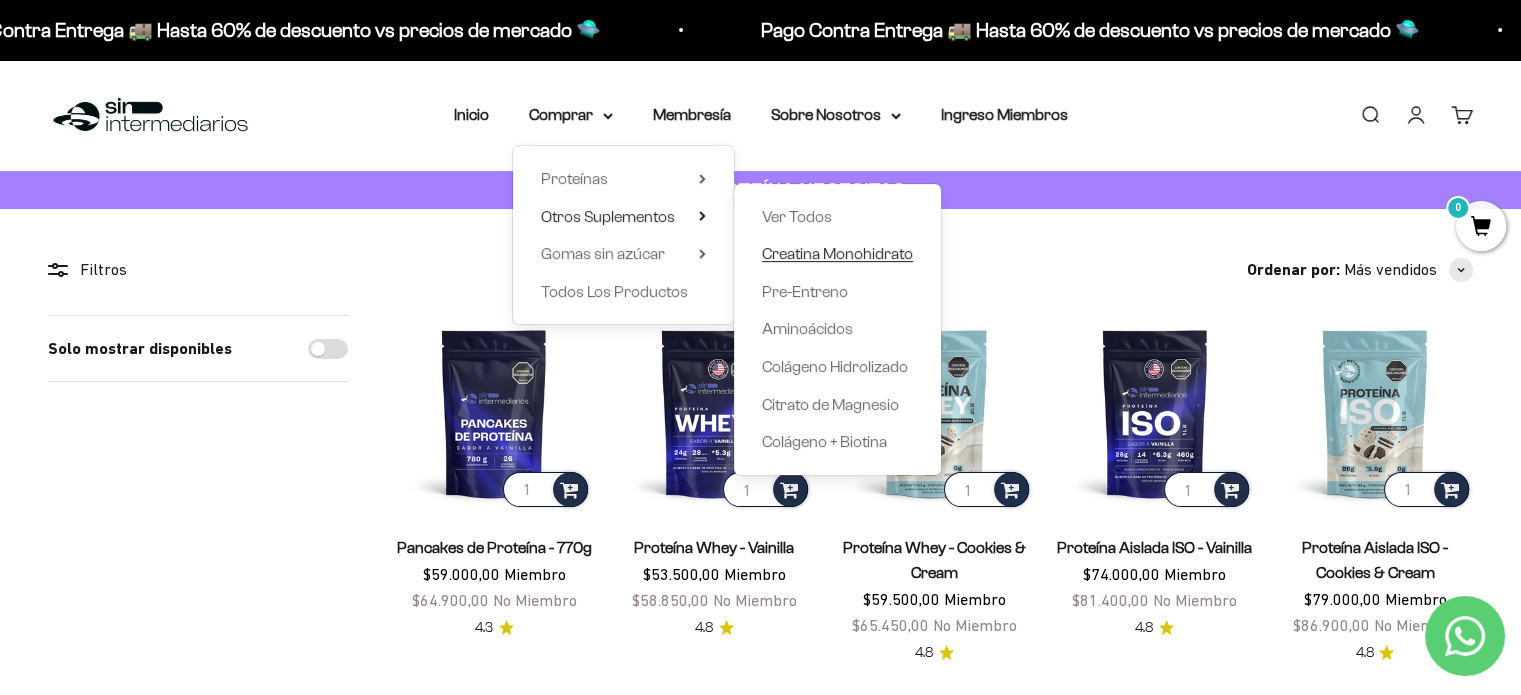 click on "Creatina Monohidrato" at bounding box center [837, 253] 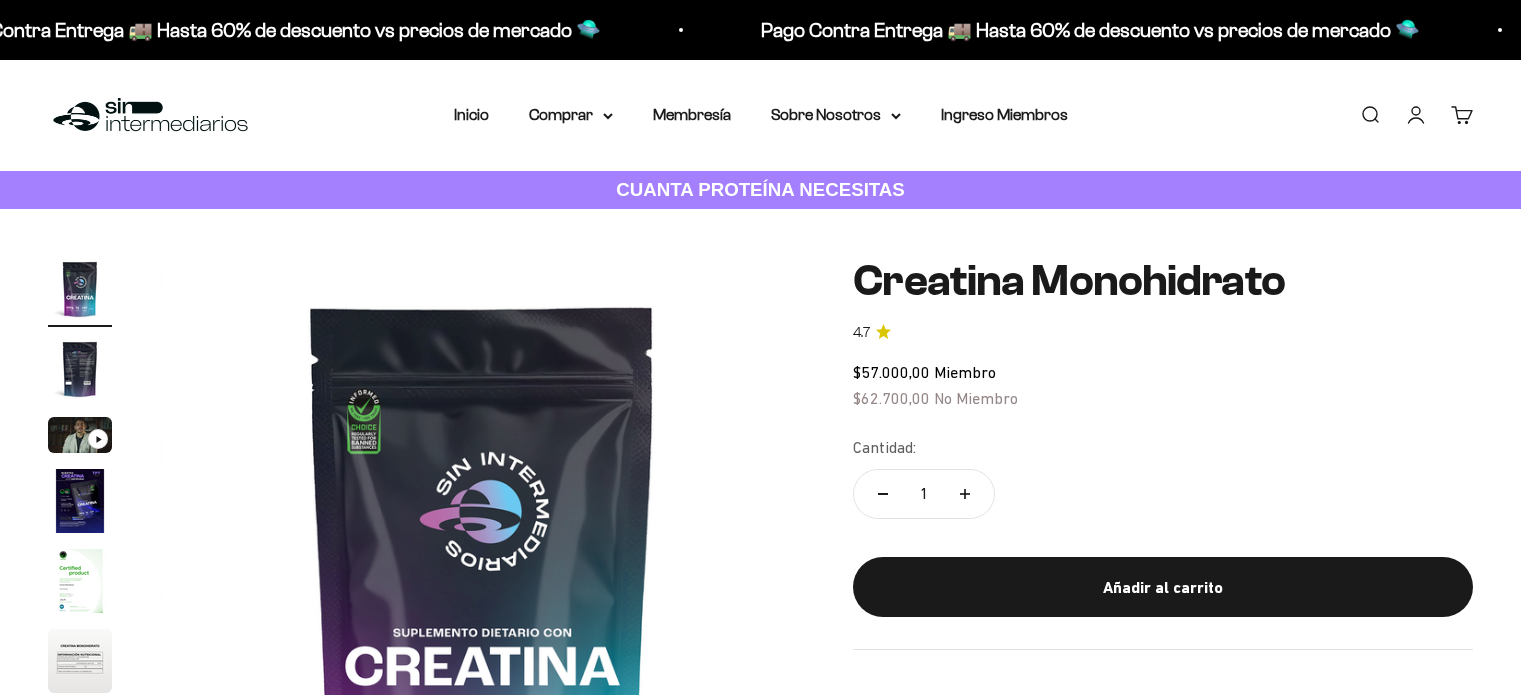 scroll, scrollTop: 0, scrollLeft: 0, axis: both 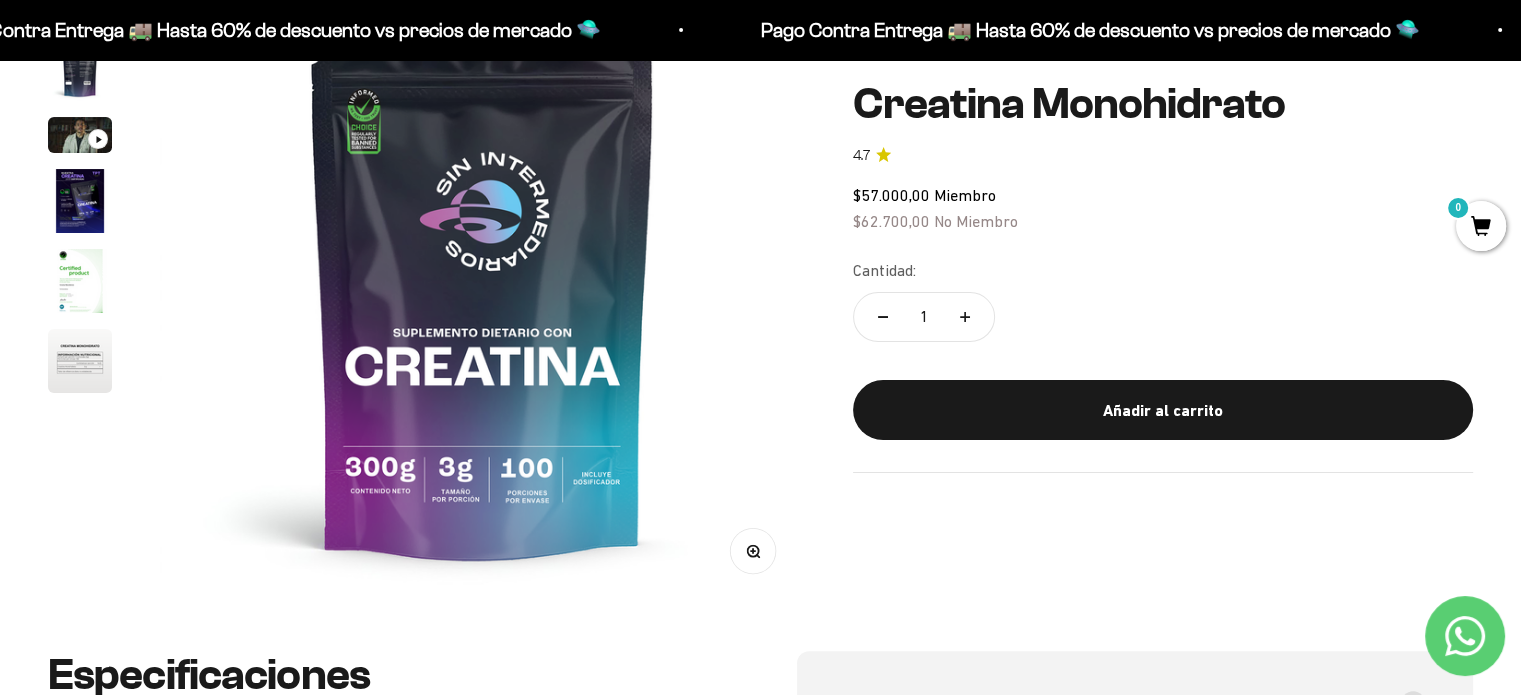 click at bounding box center [482, 279] 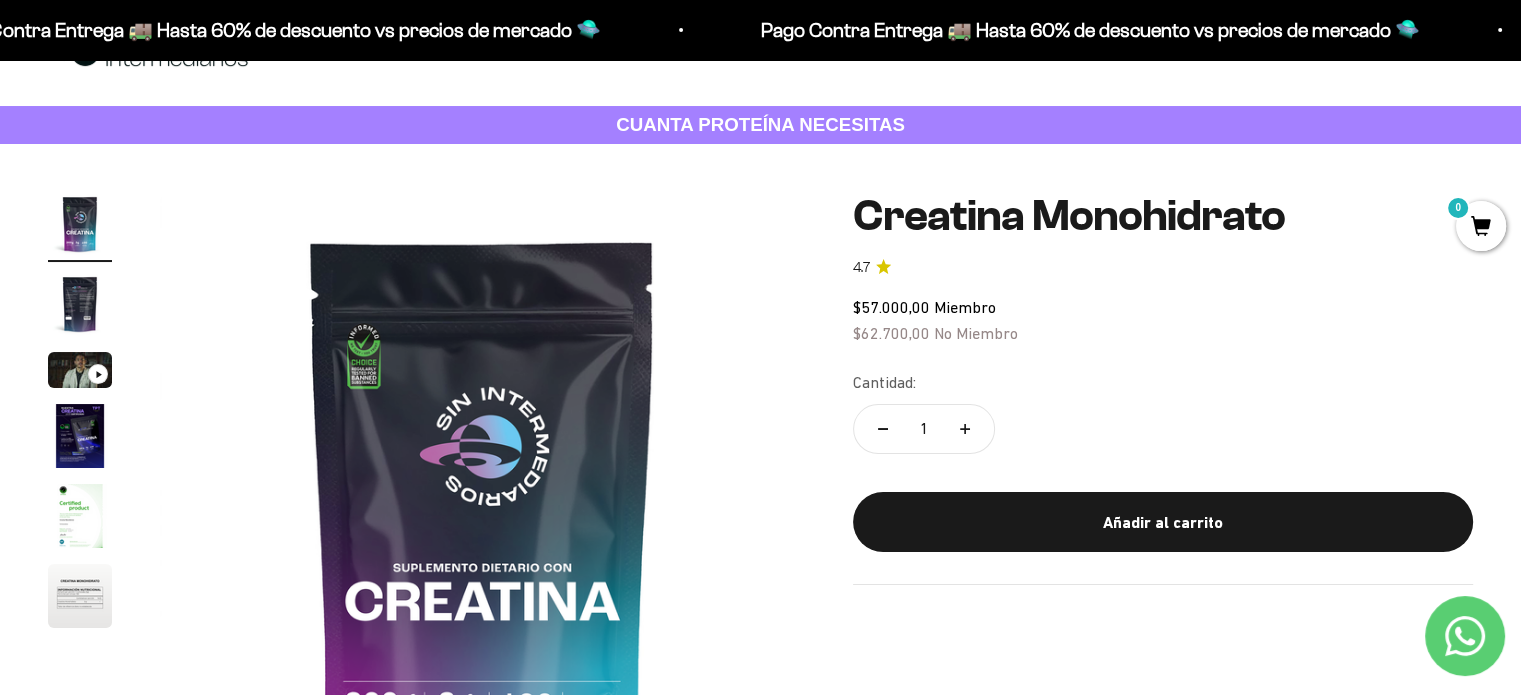scroll, scrollTop: 100, scrollLeft: 0, axis: vertical 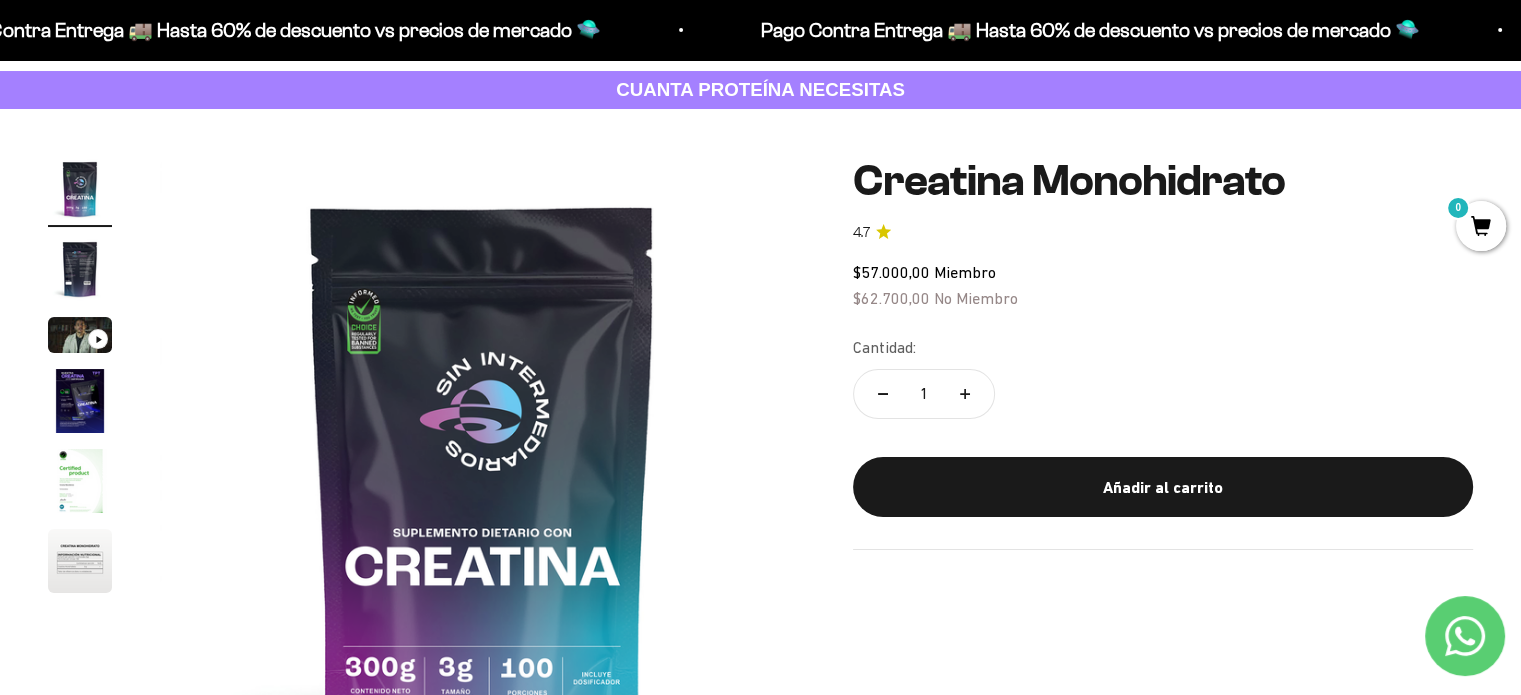 click at bounding box center [80, 269] 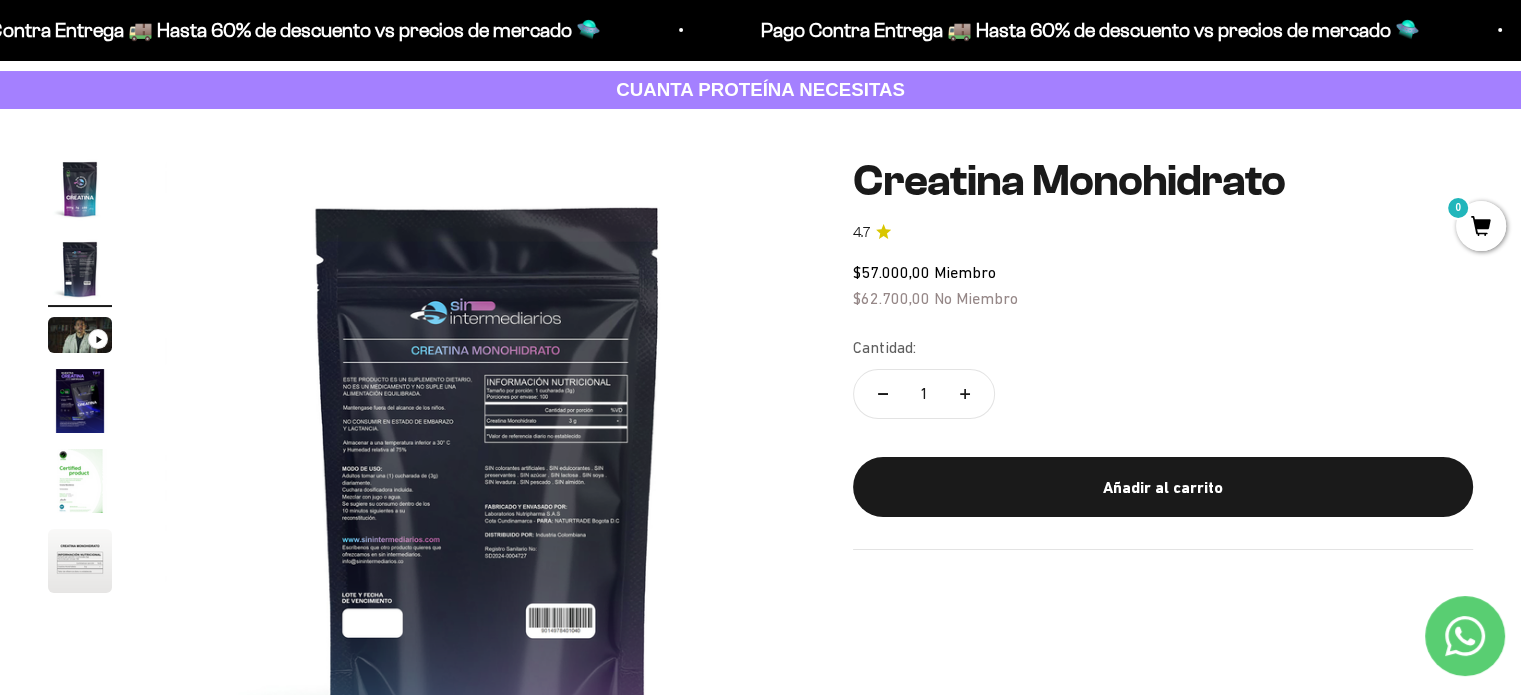 scroll, scrollTop: 0, scrollLeft: 669, axis: horizontal 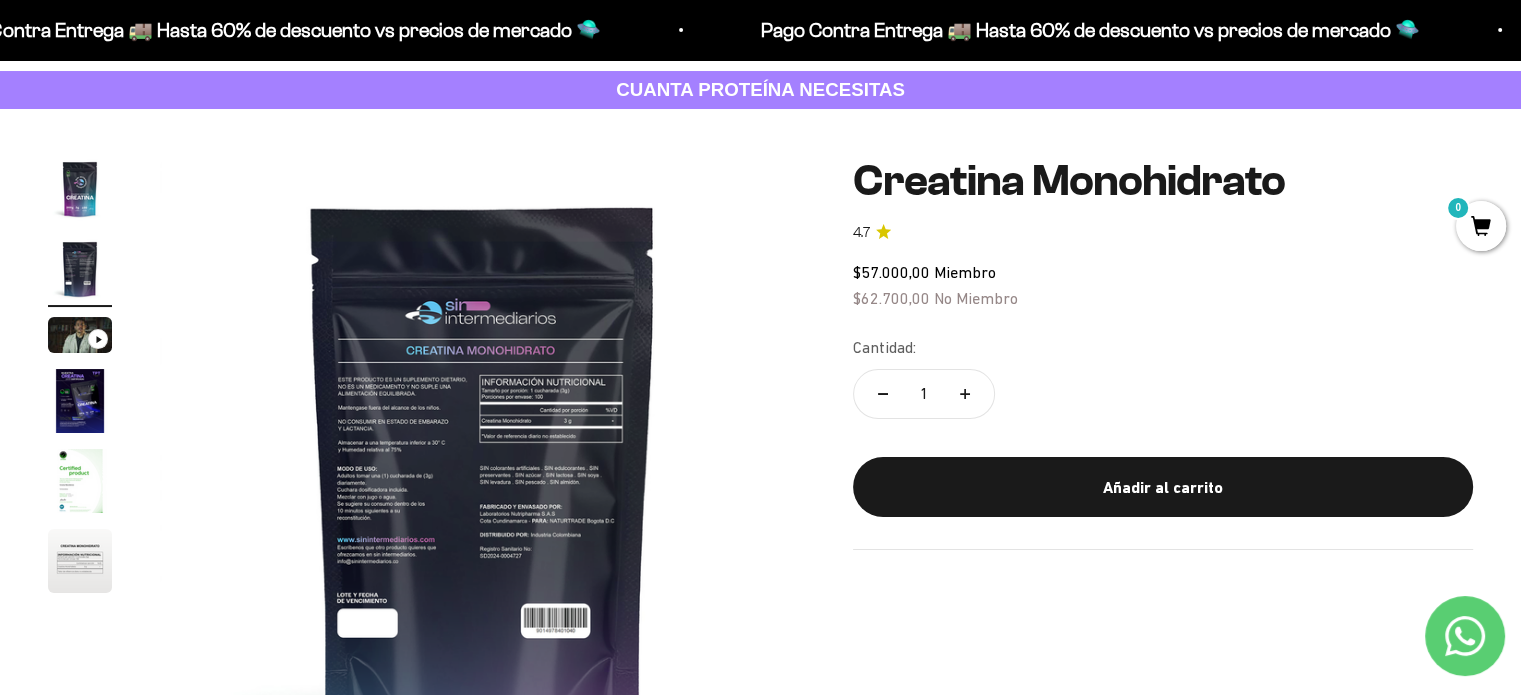 click at bounding box center [482, 479] 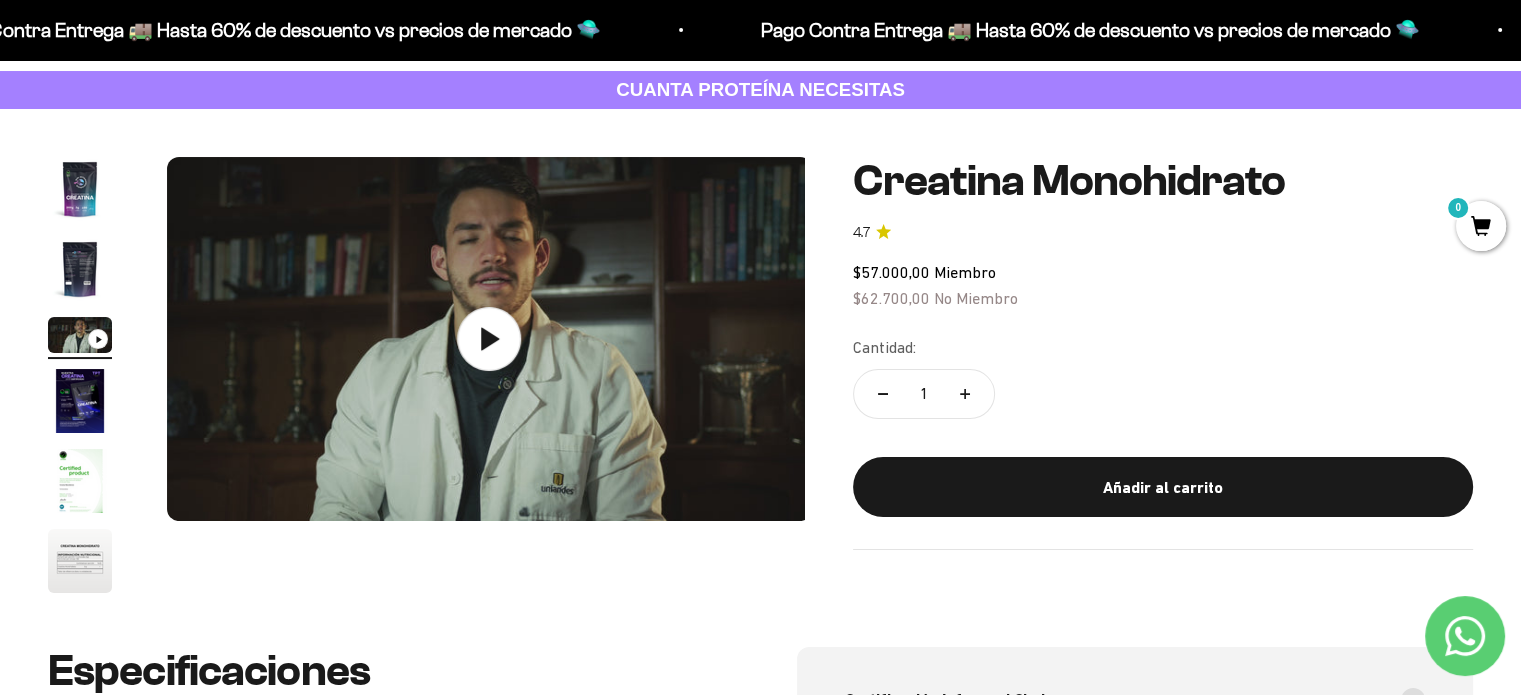 scroll, scrollTop: 0, scrollLeft: 1338, axis: horizontal 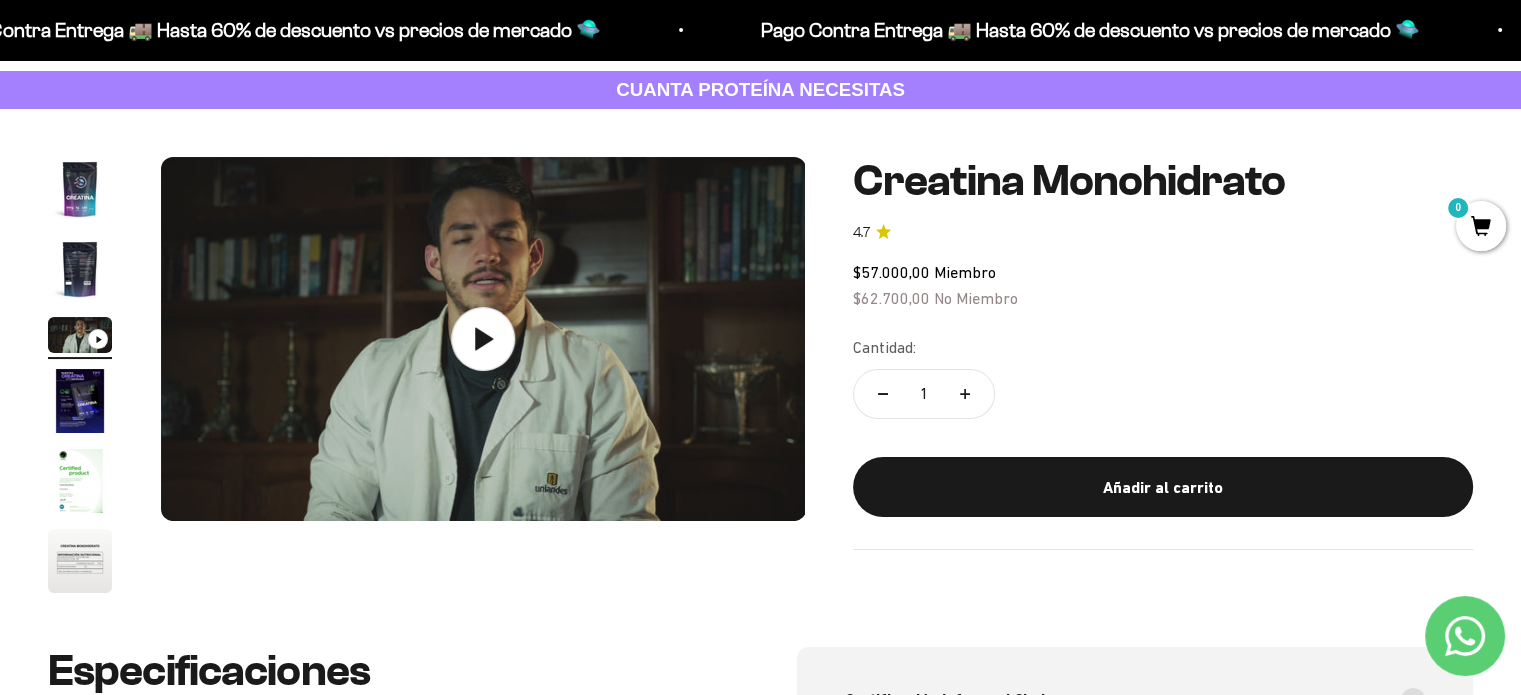 click at bounding box center [80, 189] 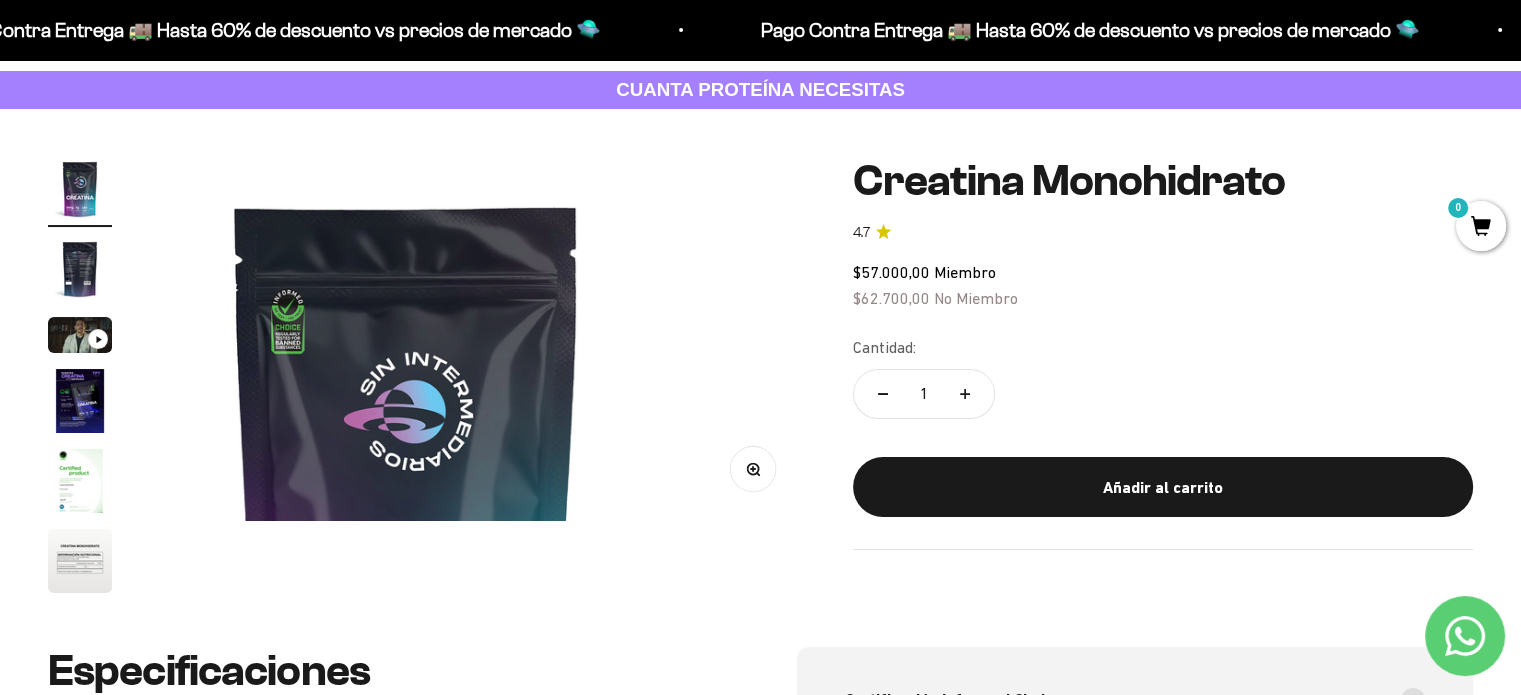 scroll, scrollTop: 0, scrollLeft: 0, axis: both 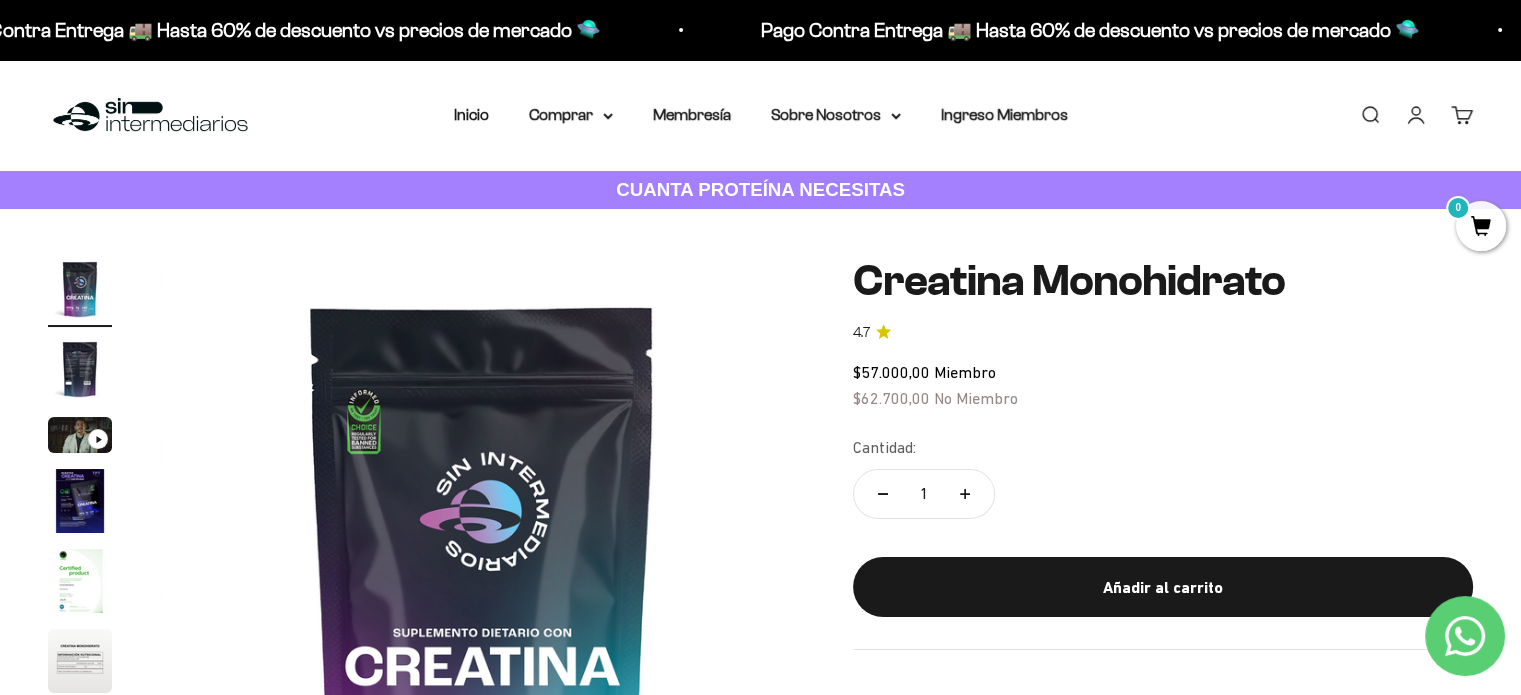 click on "Buscar" at bounding box center [1370, 115] 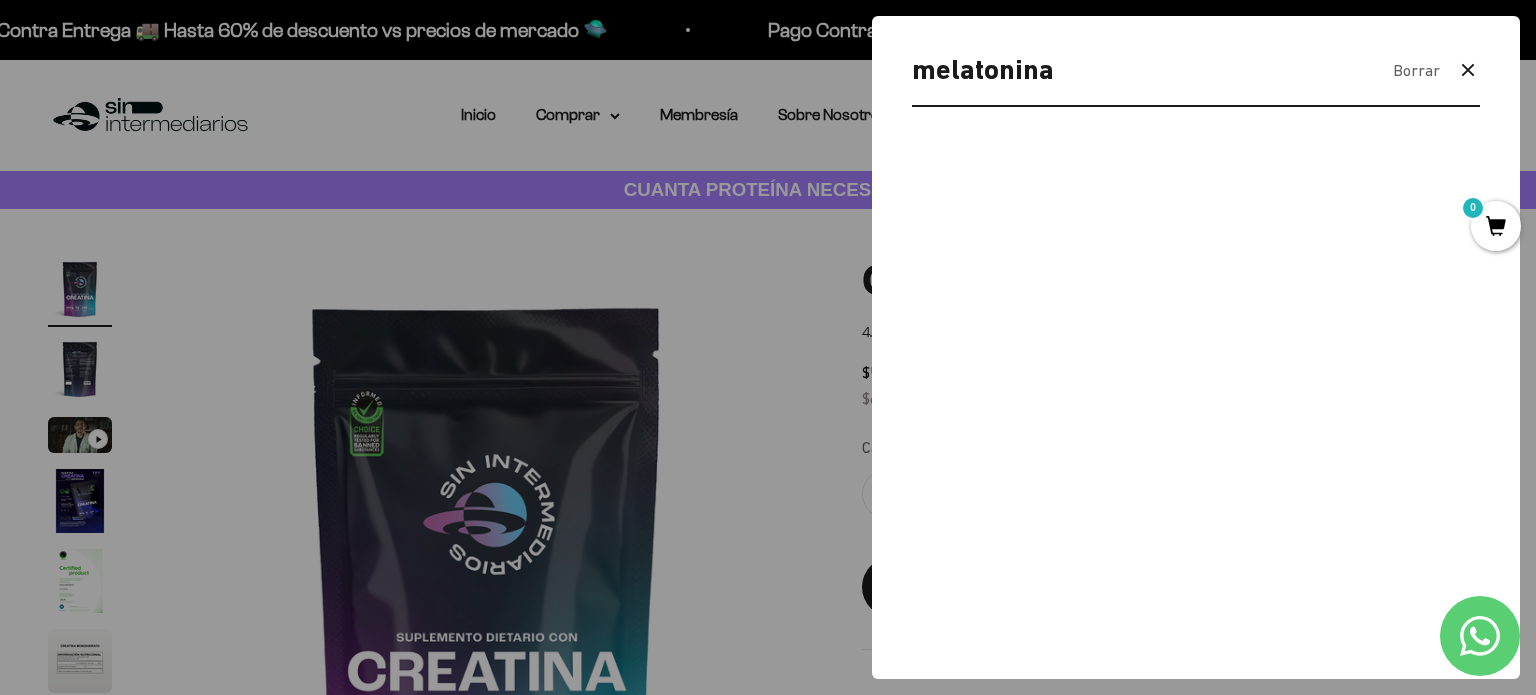 type on "melatonina" 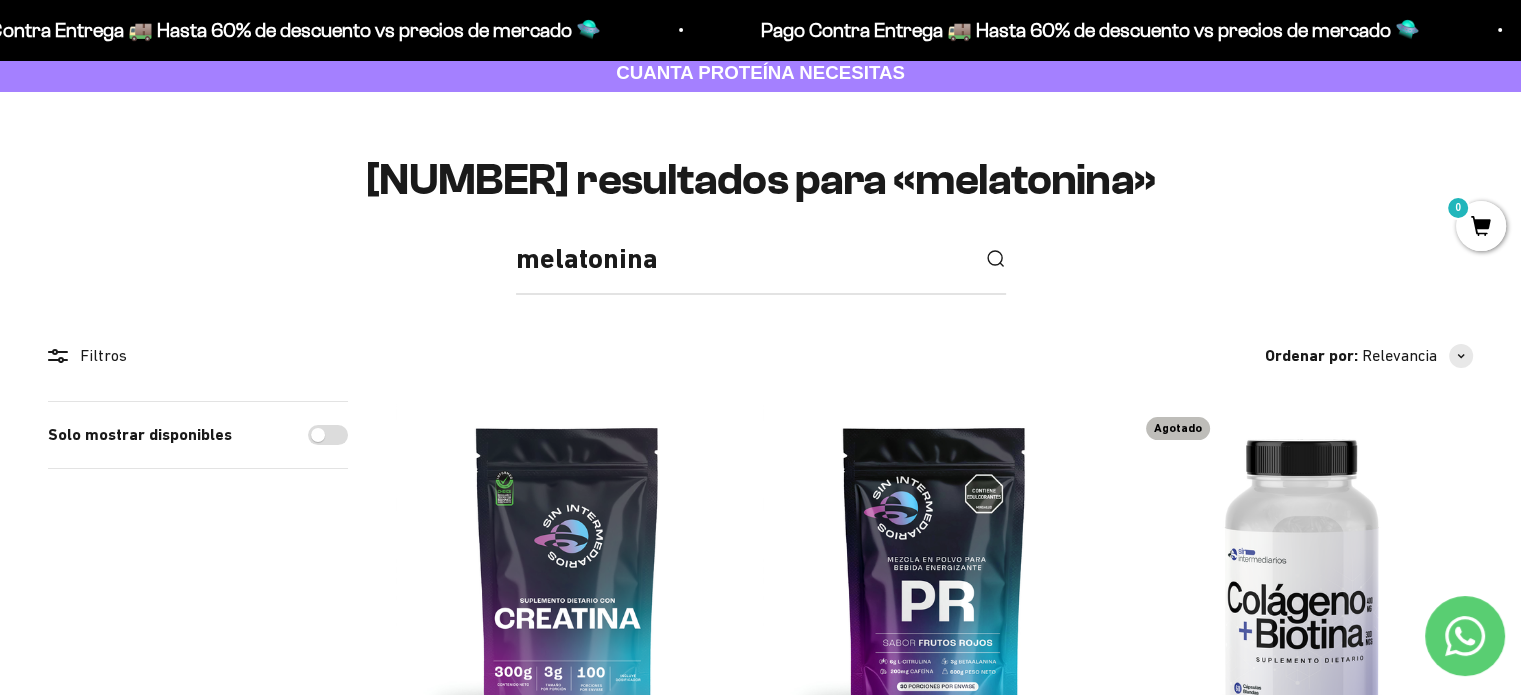 scroll, scrollTop: 0, scrollLeft: 0, axis: both 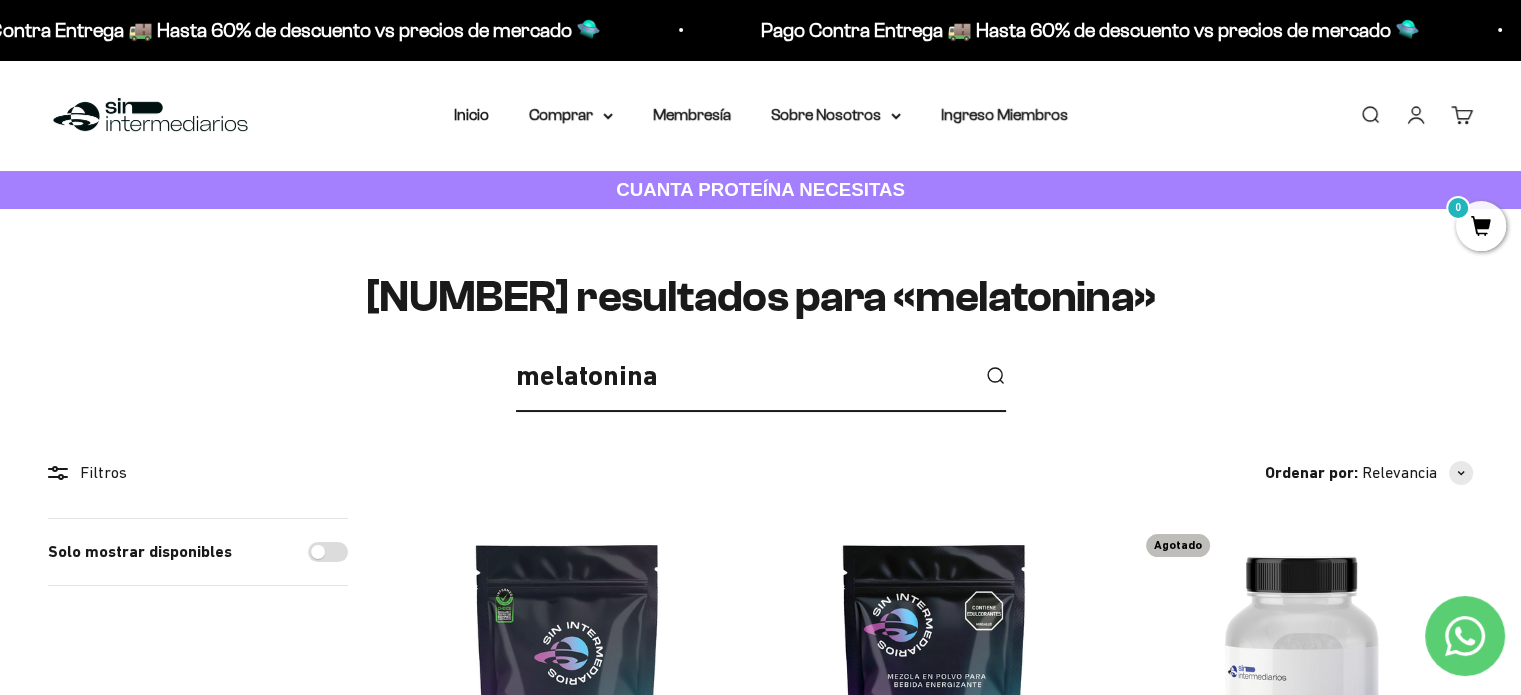 drag, startPoint x: 675, startPoint y: 385, endPoint x: 387, endPoint y: 393, distance: 288.11108 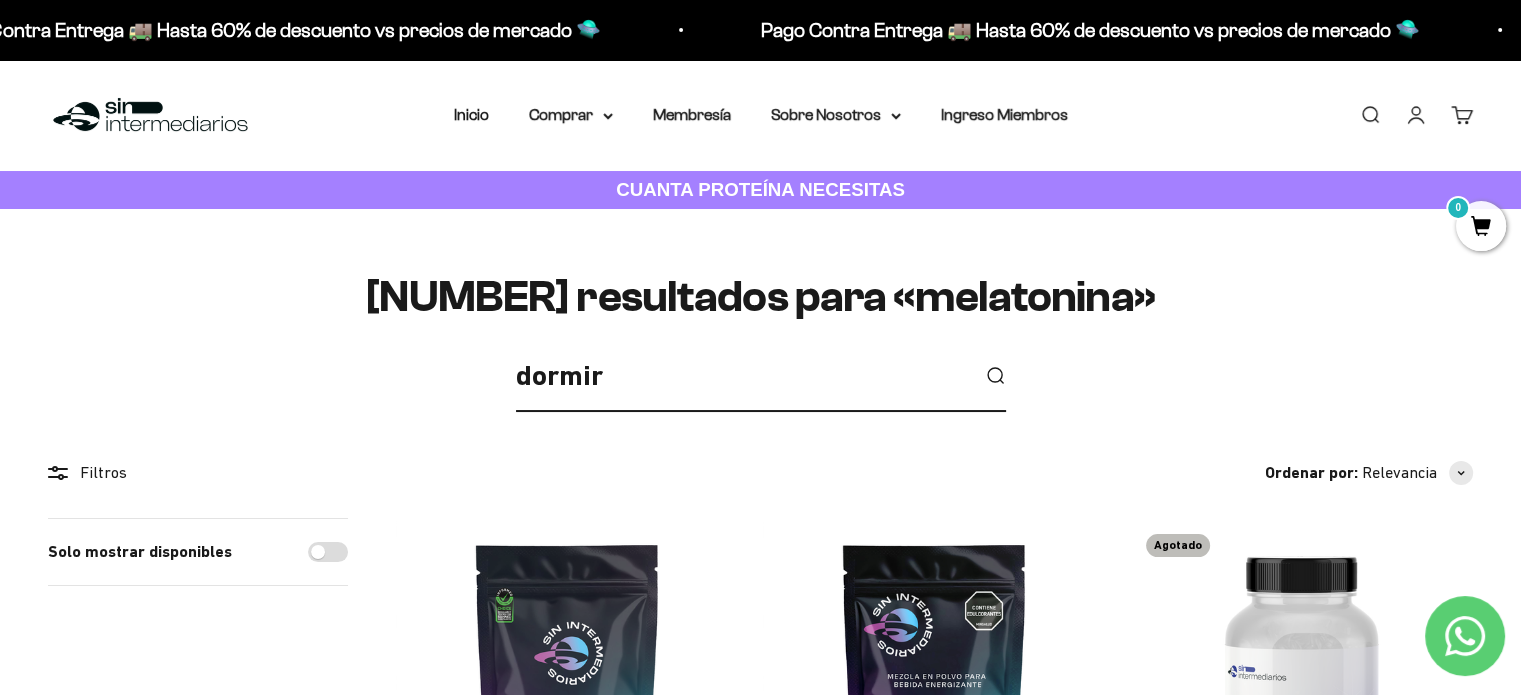 type on "dormir" 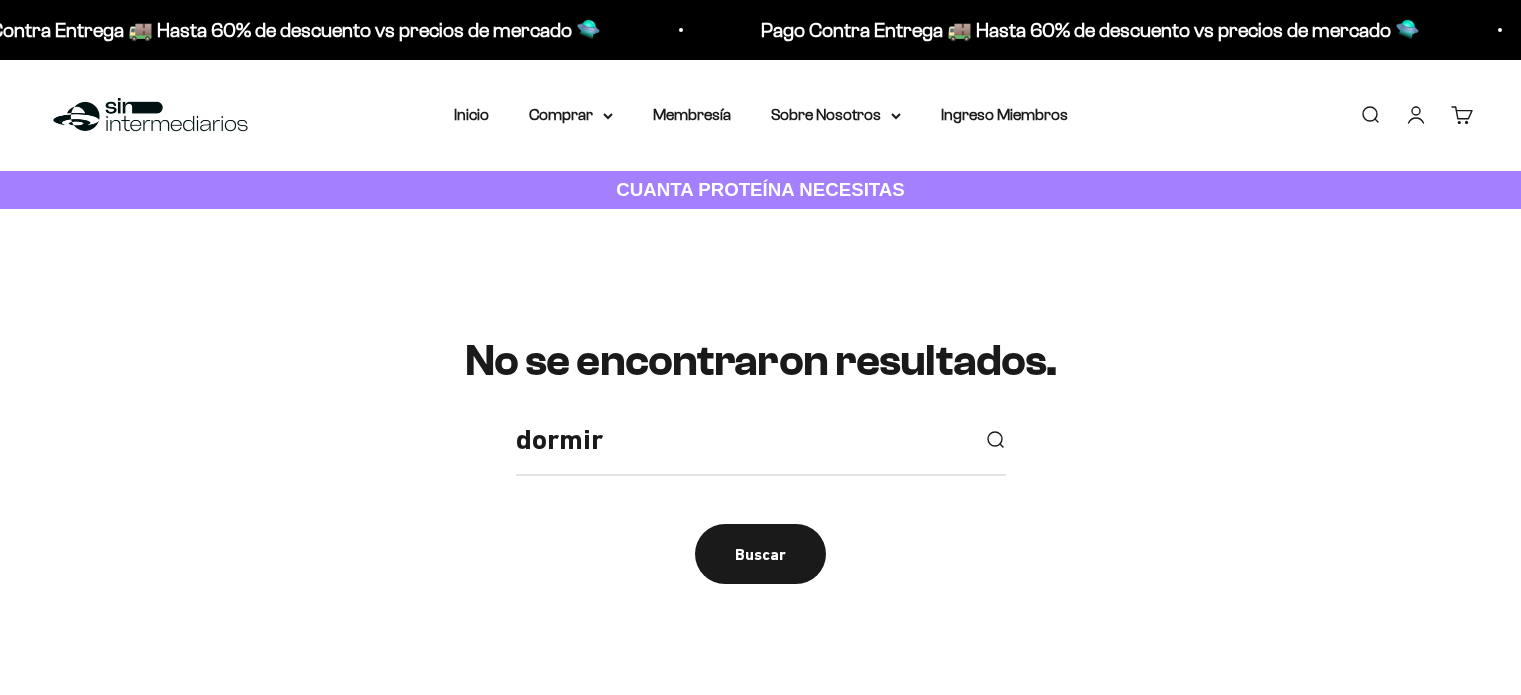 scroll, scrollTop: 0, scrollLeft: 0, axis: both 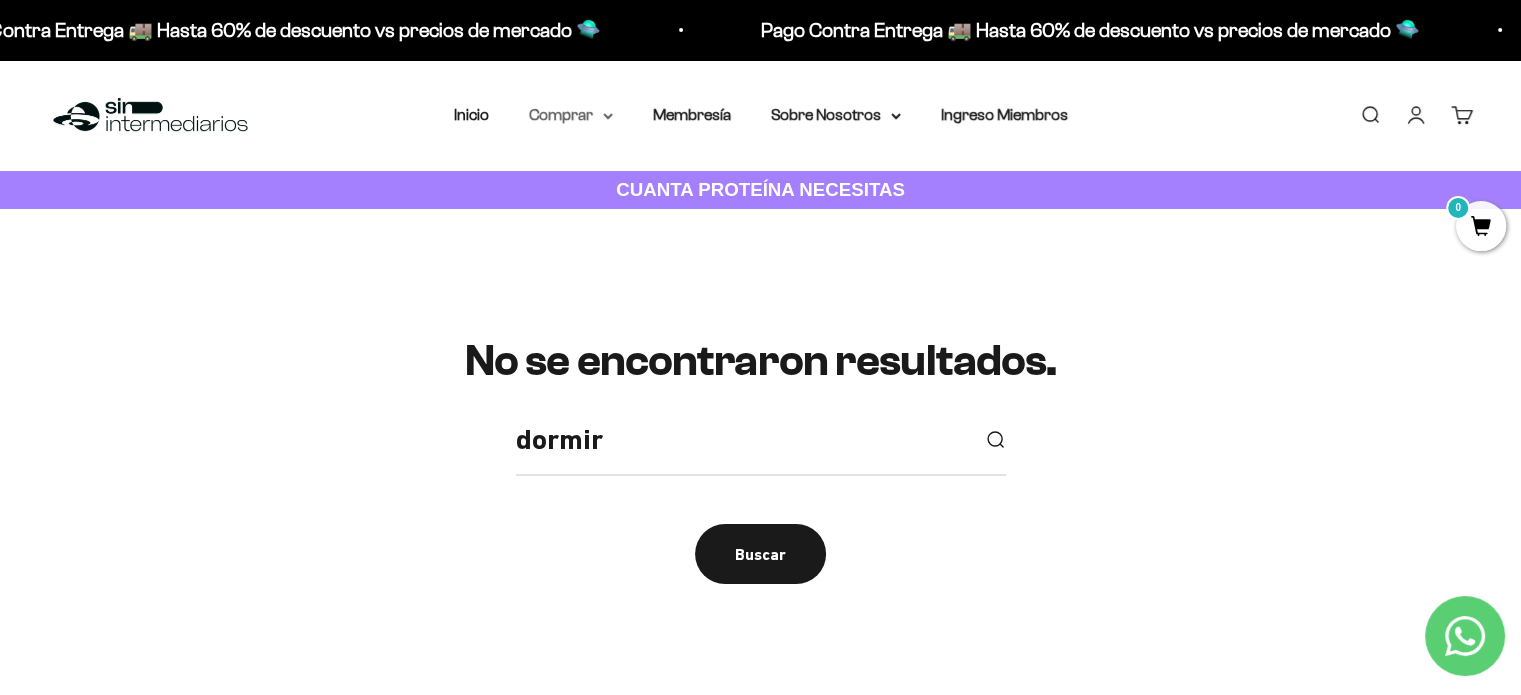click 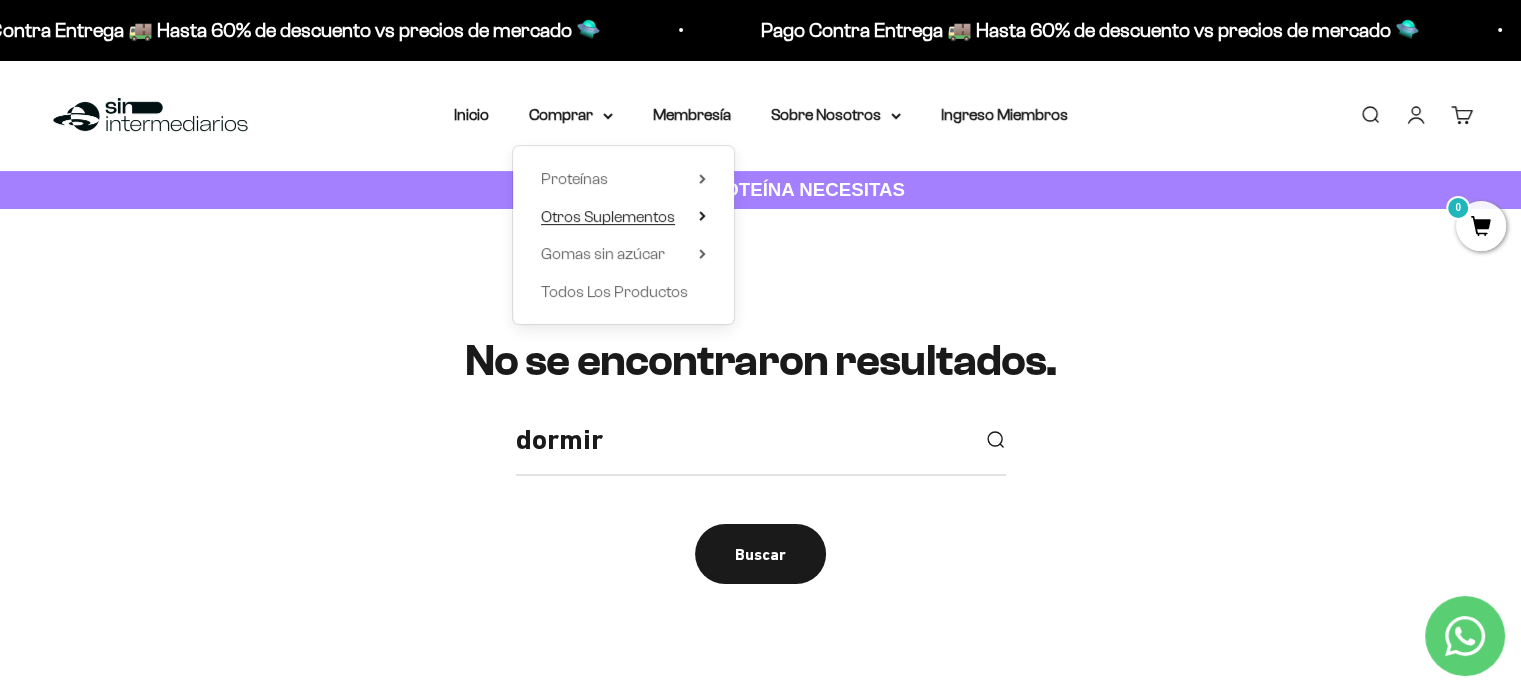 click on "Otros Suplementos" at bounding box center (623, 217) 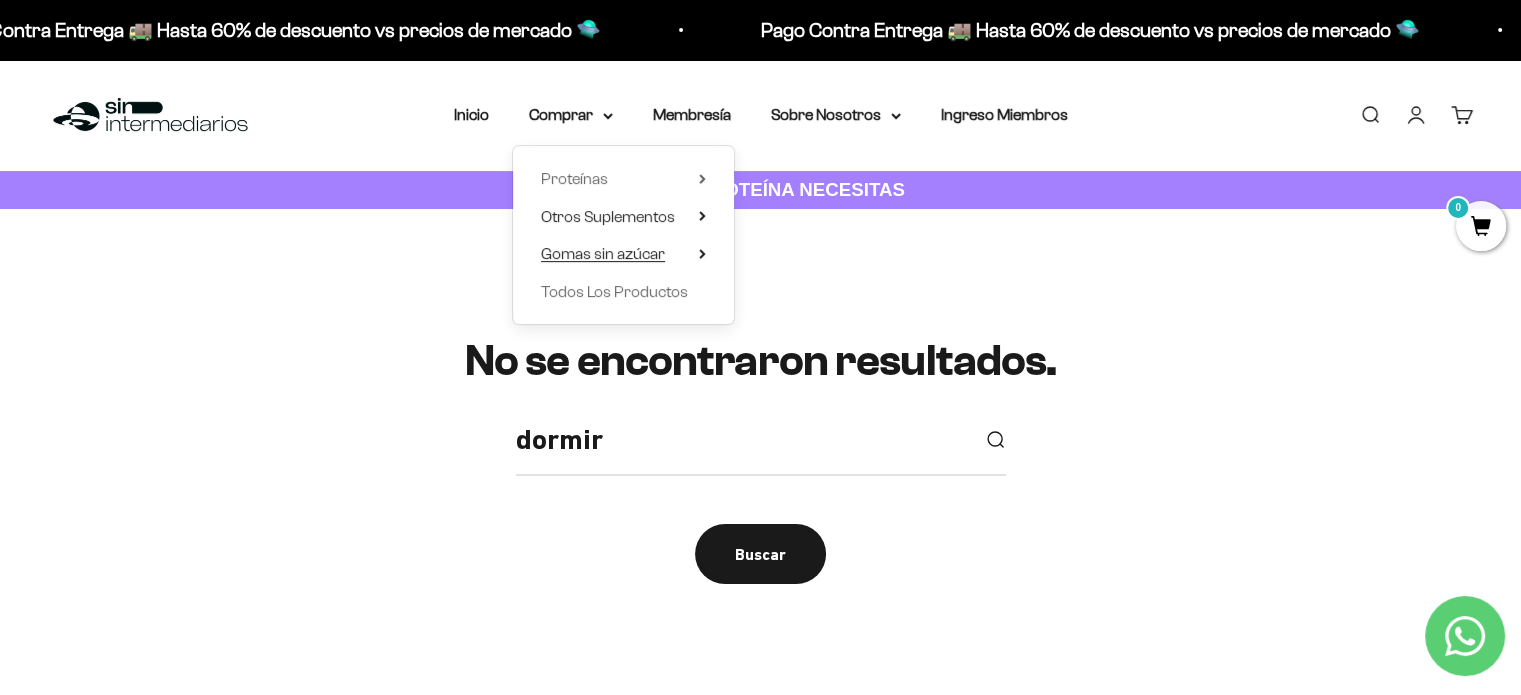 click on "Gomas sin azúcar" at bounding box center (623, 254) 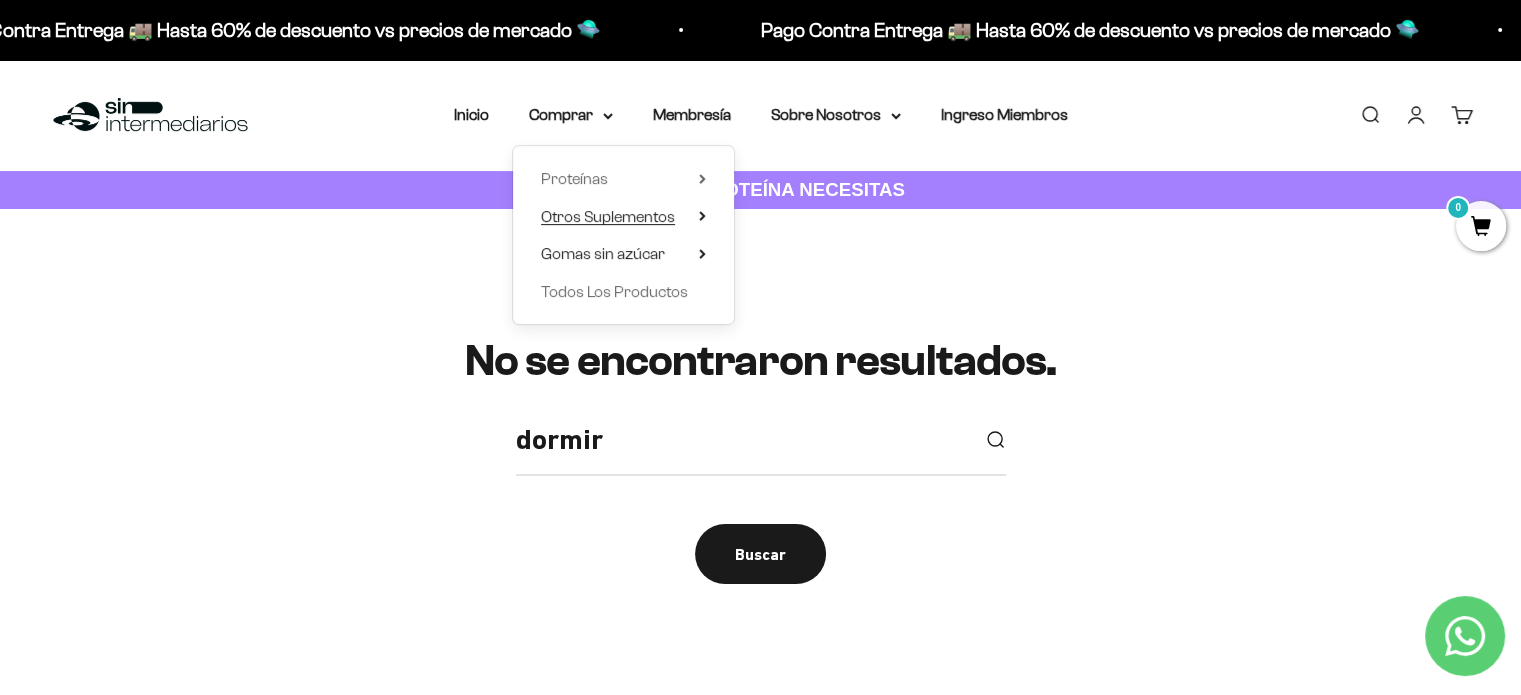click on "Otros Suplementos" at bounding box center (608, 216) 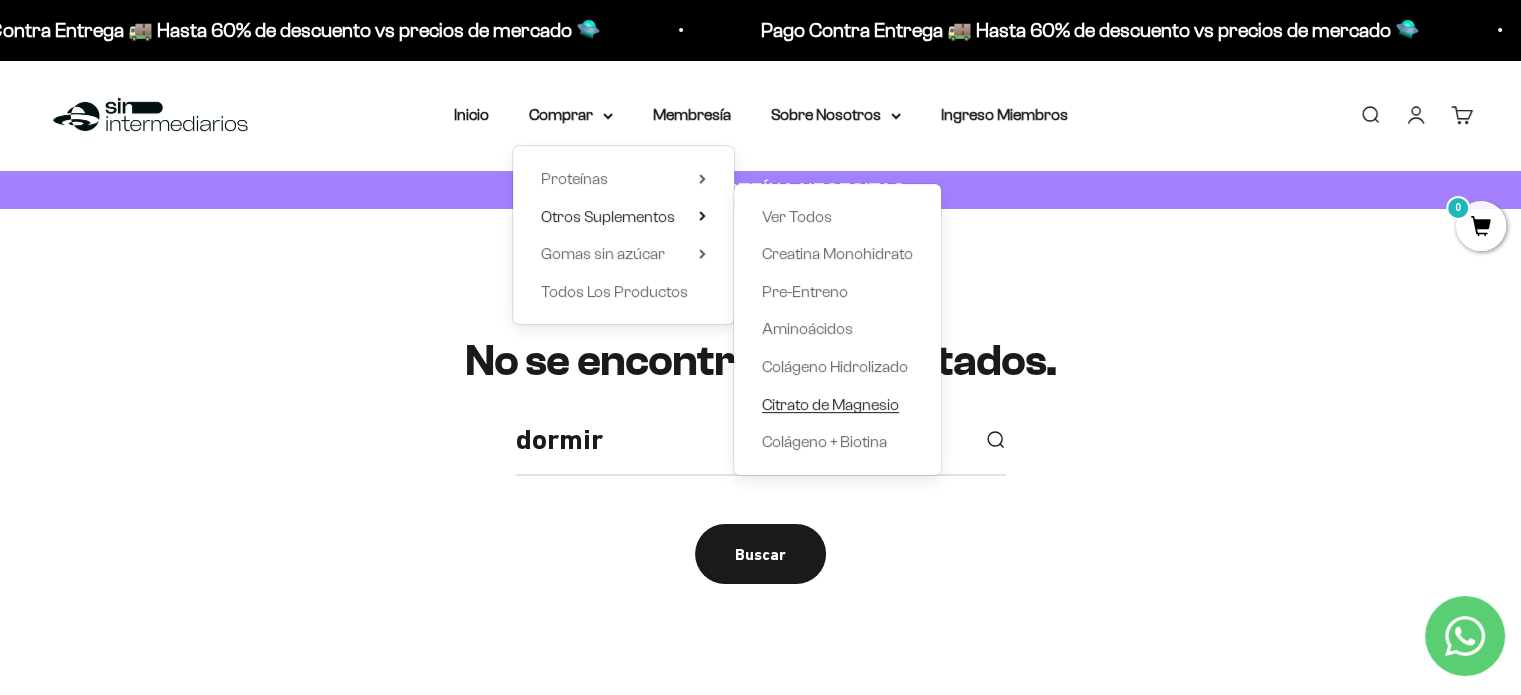 click on "Citrato de Magnesio" at bounding box center [830, 404] 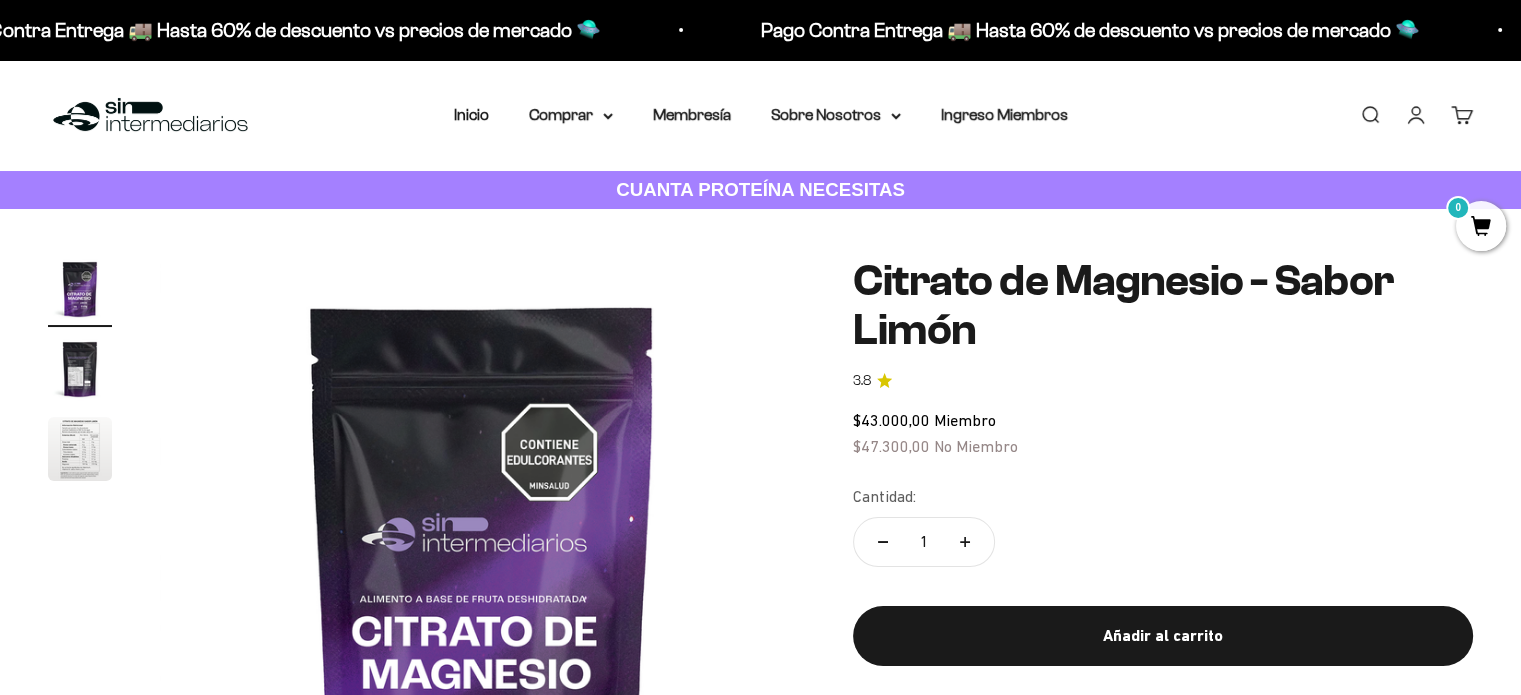 scroll, scrollTop: 100, scrollLeft: 0, axis: vertical 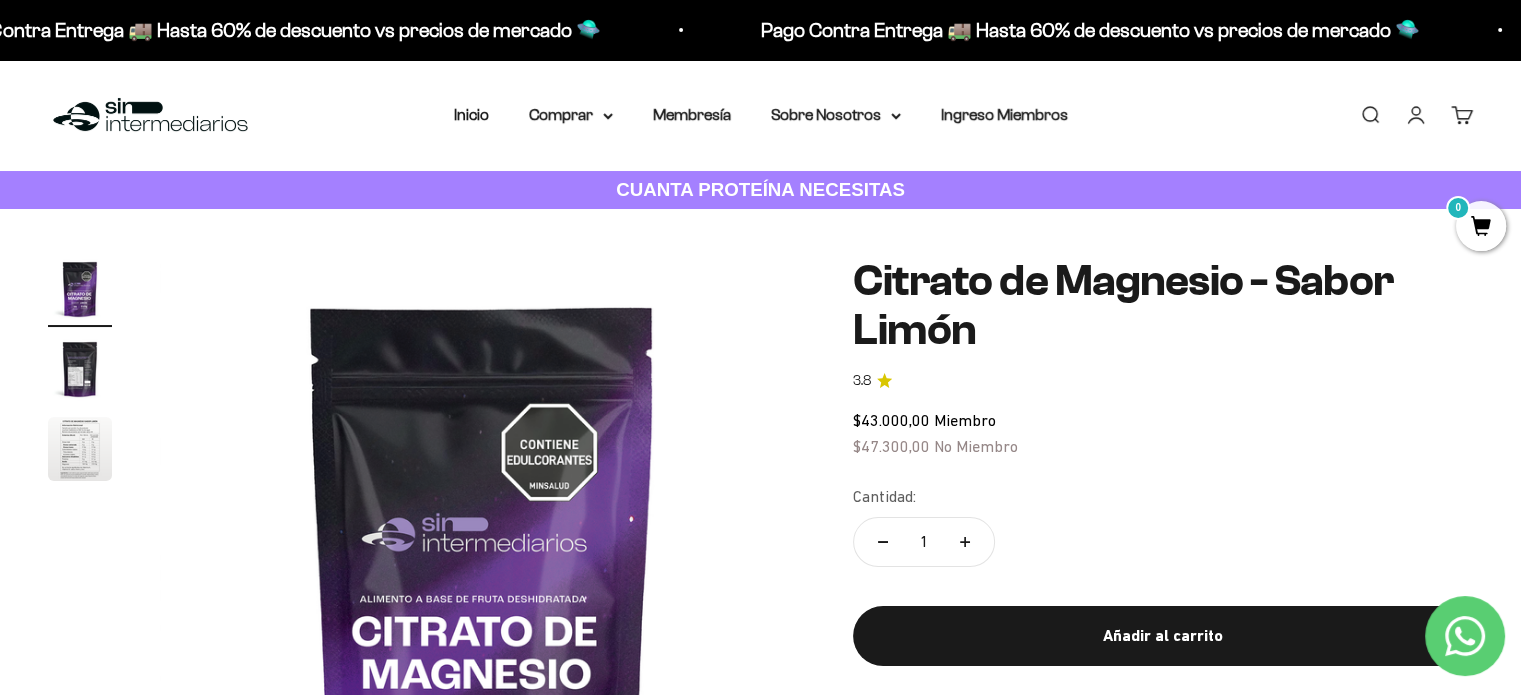 click on "Inicio
Comprar
Proteínas
Ver Todos
Whey
Iso
Vegan" at bounding box center [761, 115] 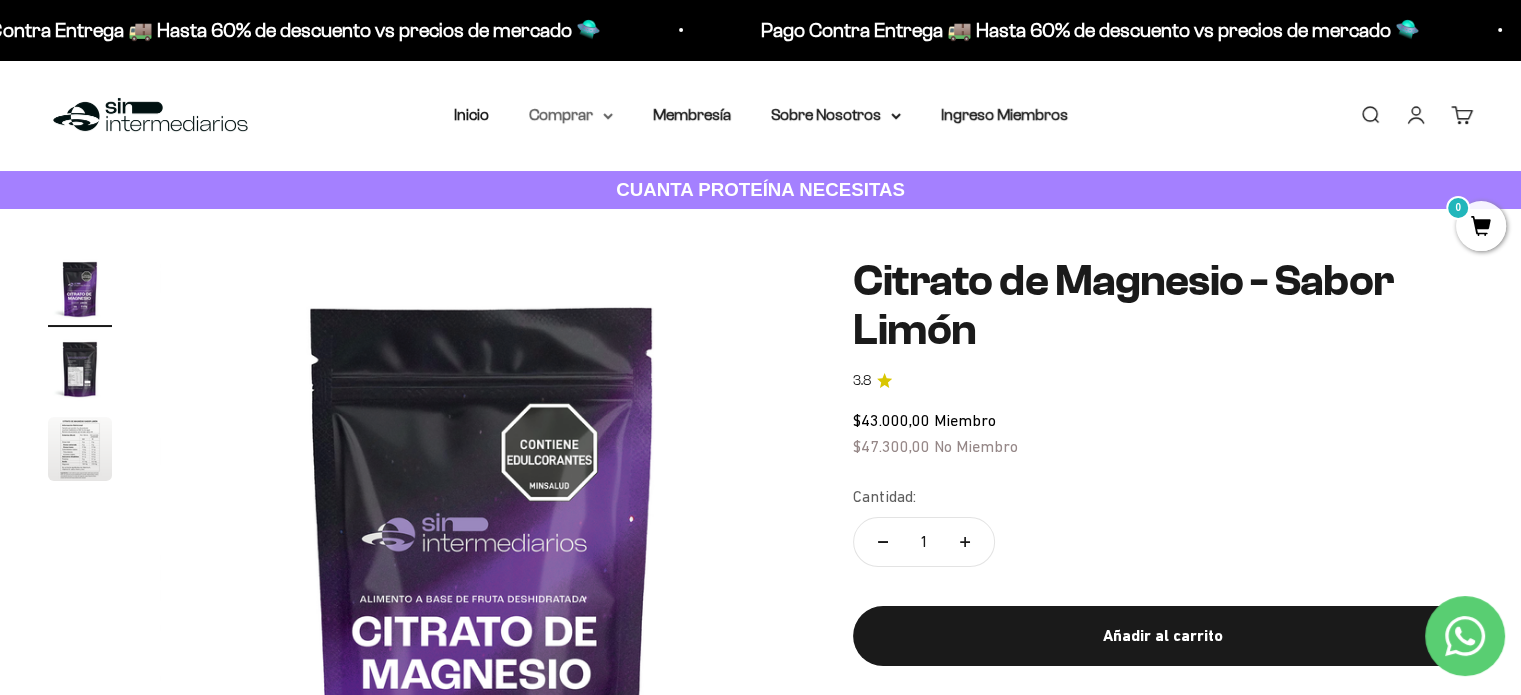 click on "Comprar" at bounding box center [571, 115] 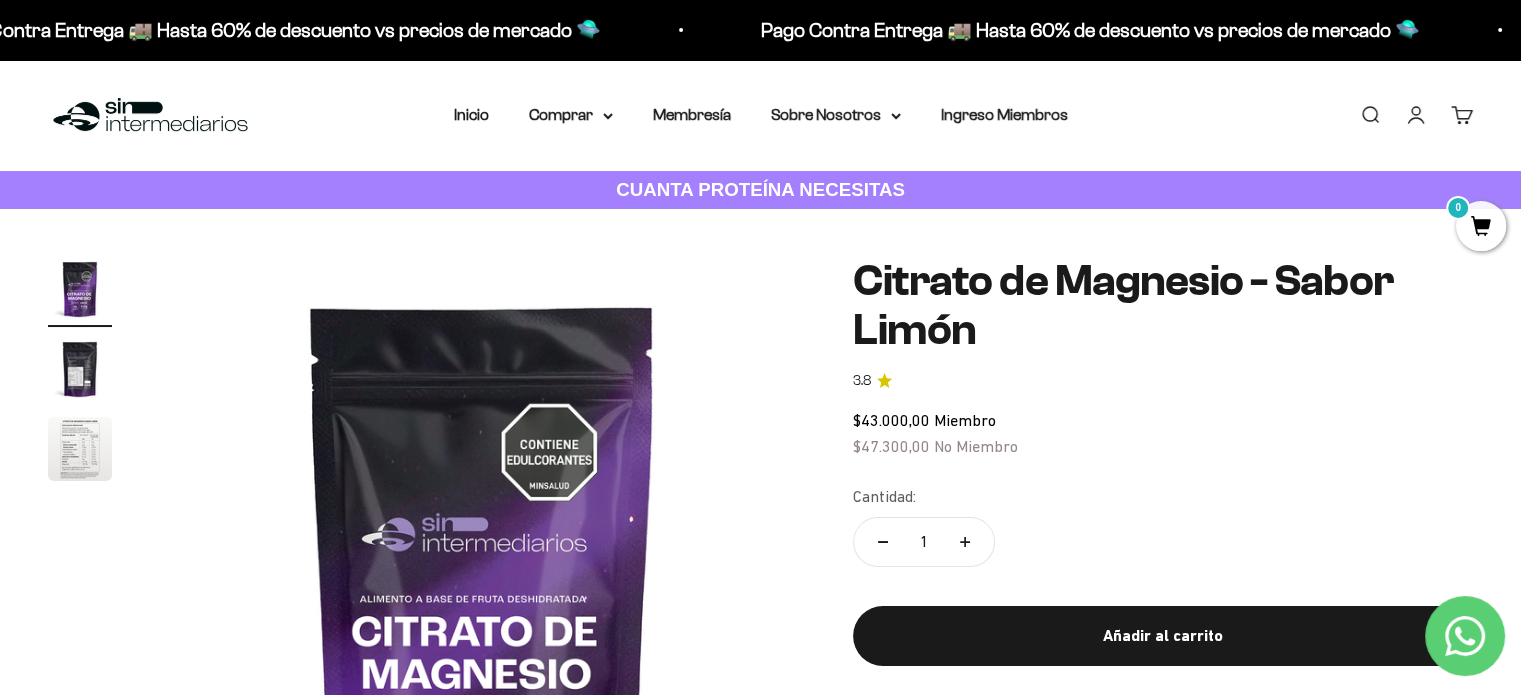 click at bounding box center (150, 115) 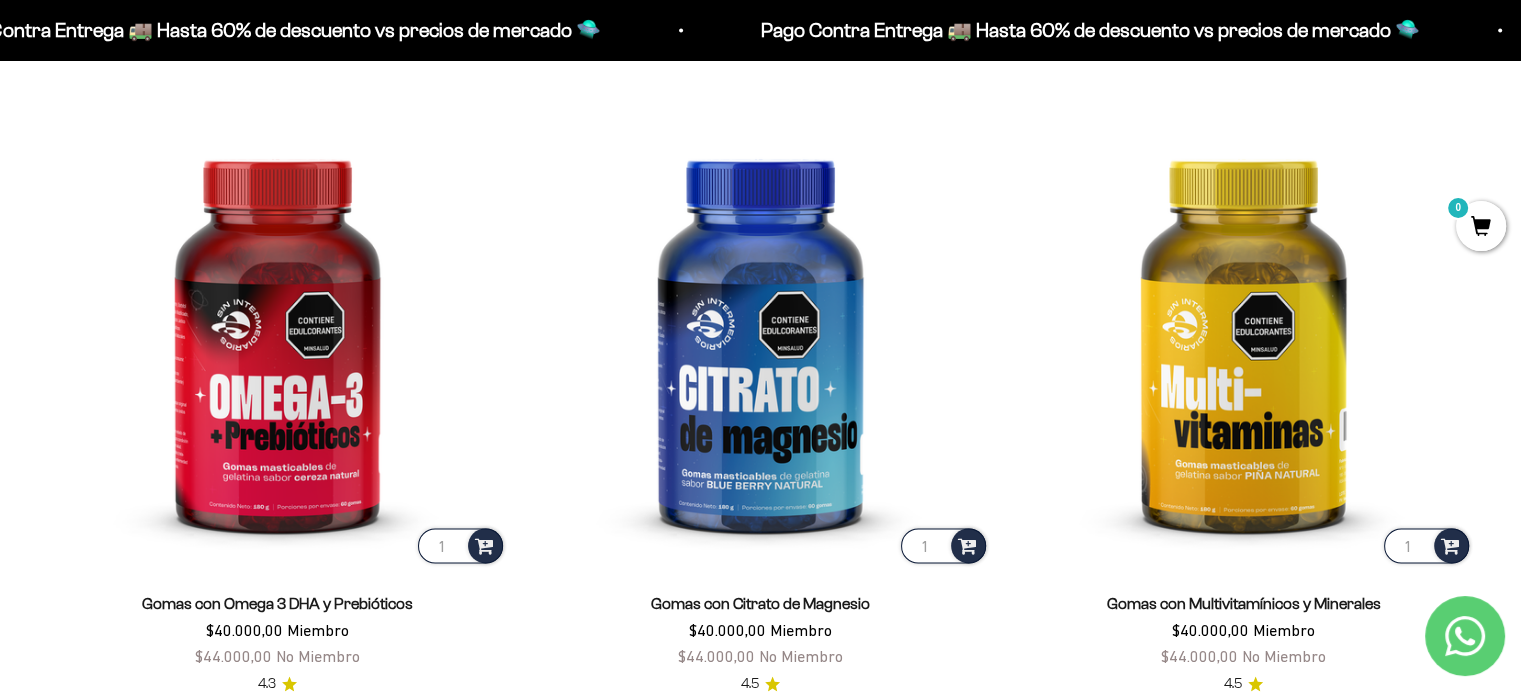 scroll, scrollTop: 3000, scrollLeft: 0, axis: vertical 